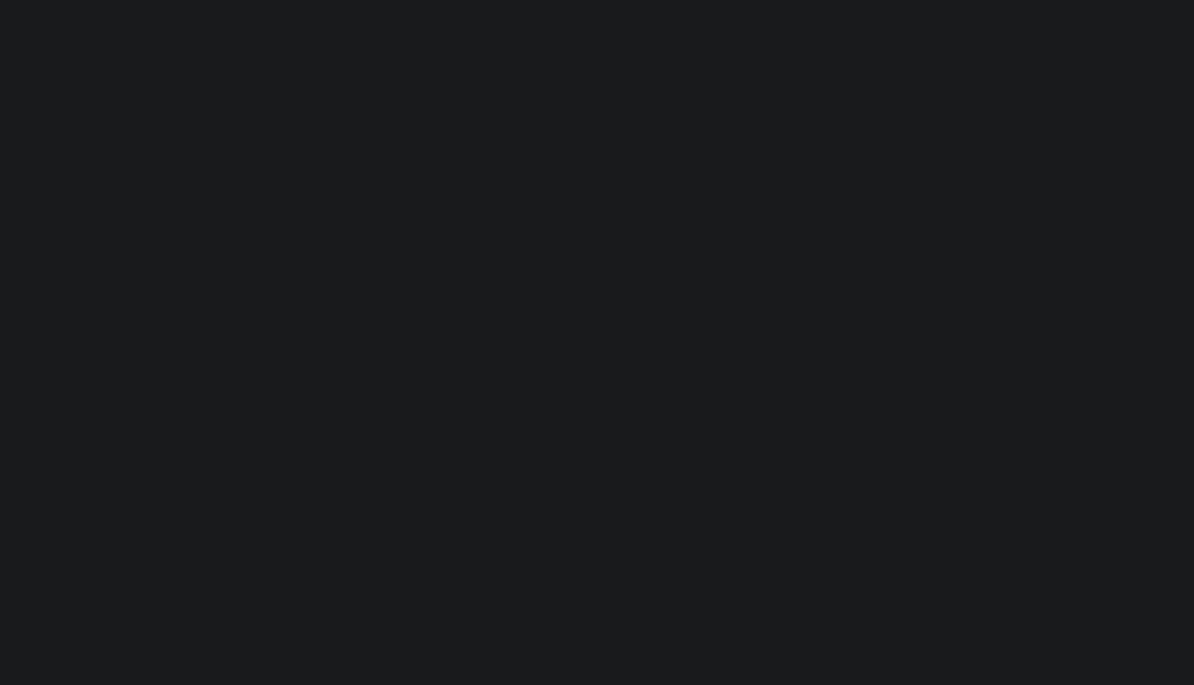 scroll, scrollTop: 0, scrollLeft: 0, axis: both 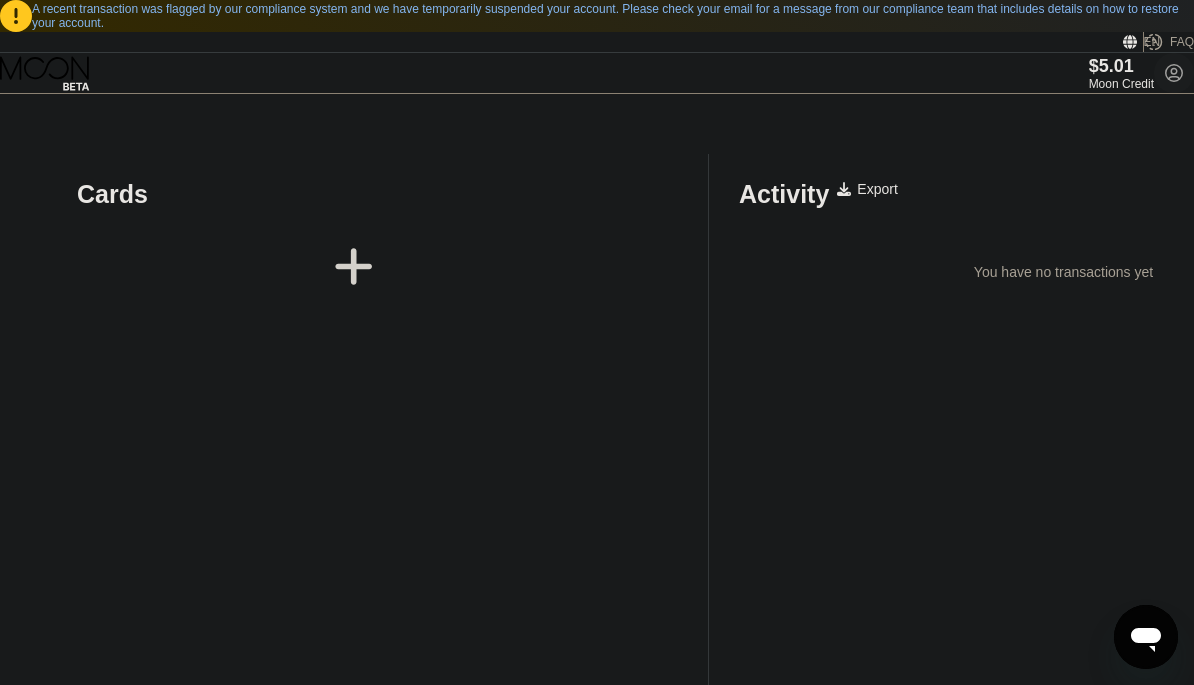 click 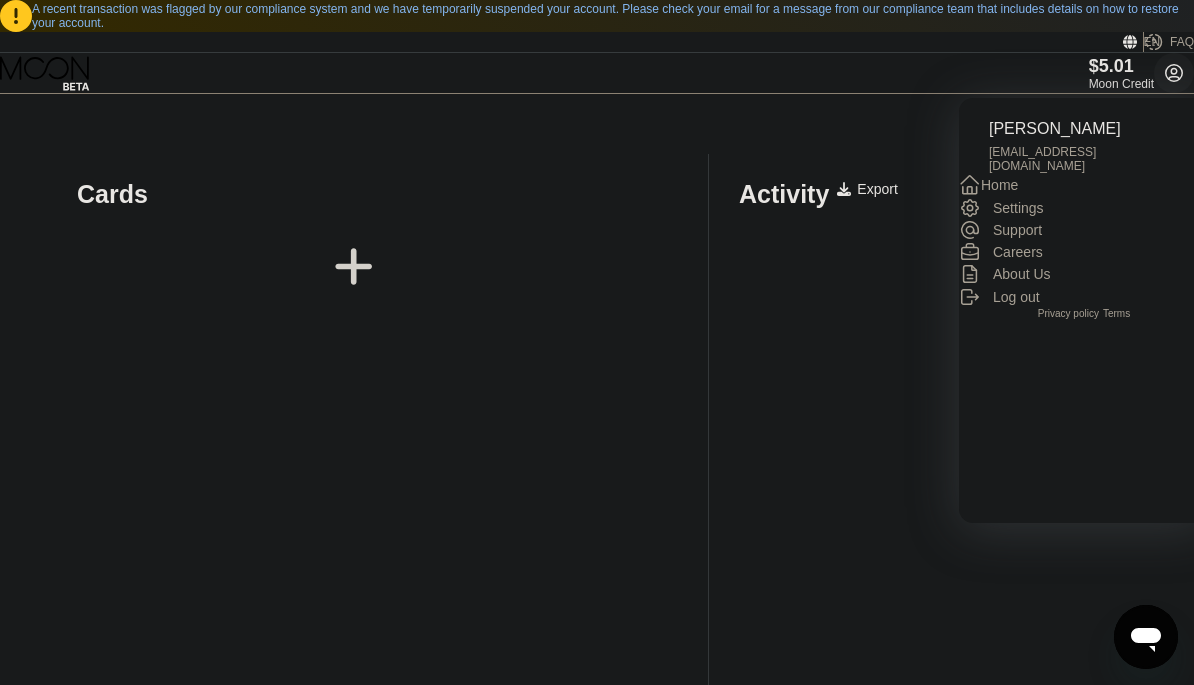 click on "Support" at bounding box center (1084, 230) 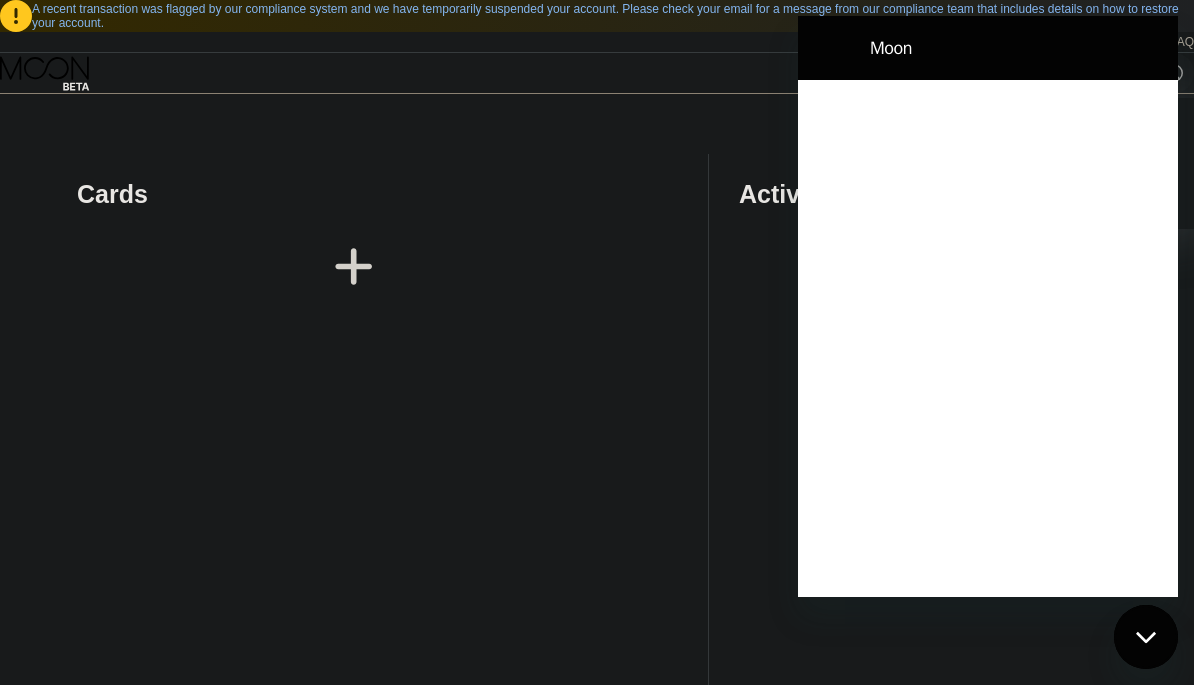 scroll, scrollTop: 0, scrollLeft: 0, axis: both 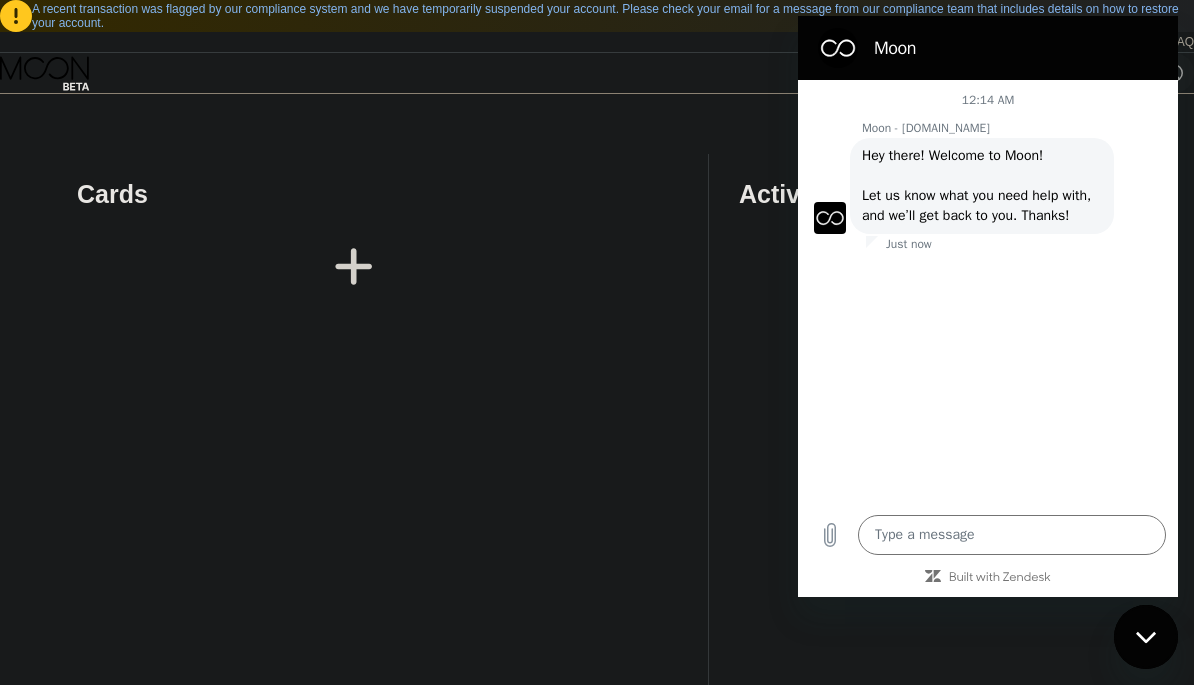 type on "x" 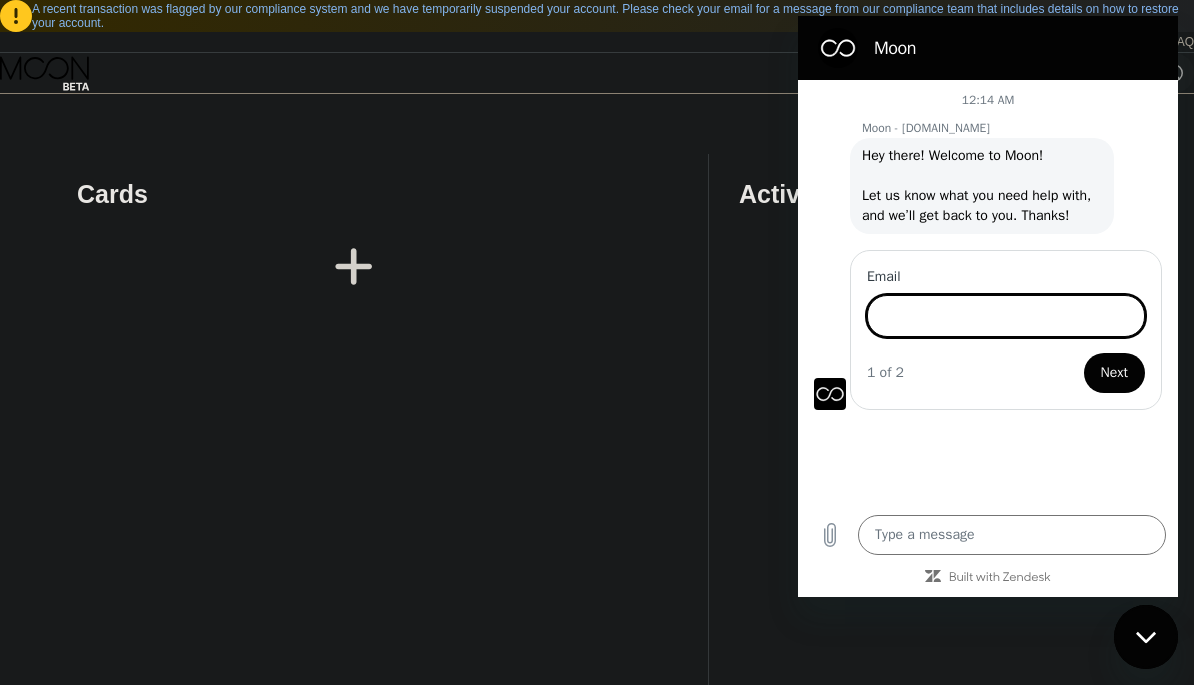click on "Email" at bounding box center (1006, 316) 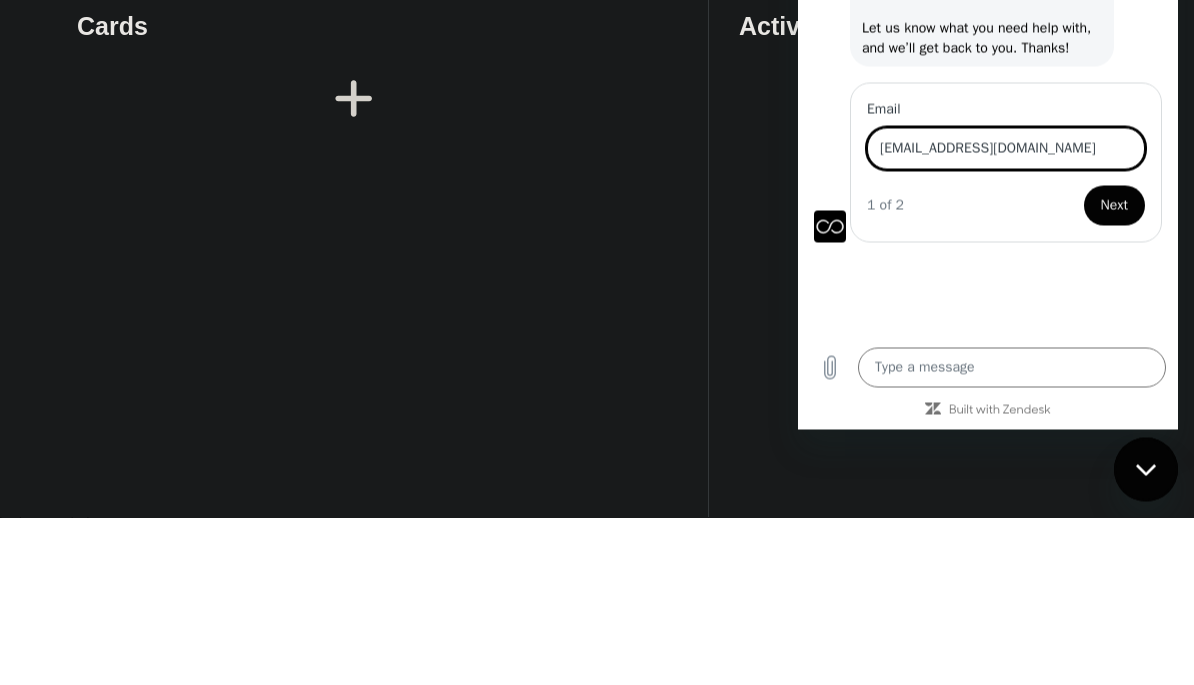 type on "[EMAIL_ADDRESS][DOMAIN_NAME]" 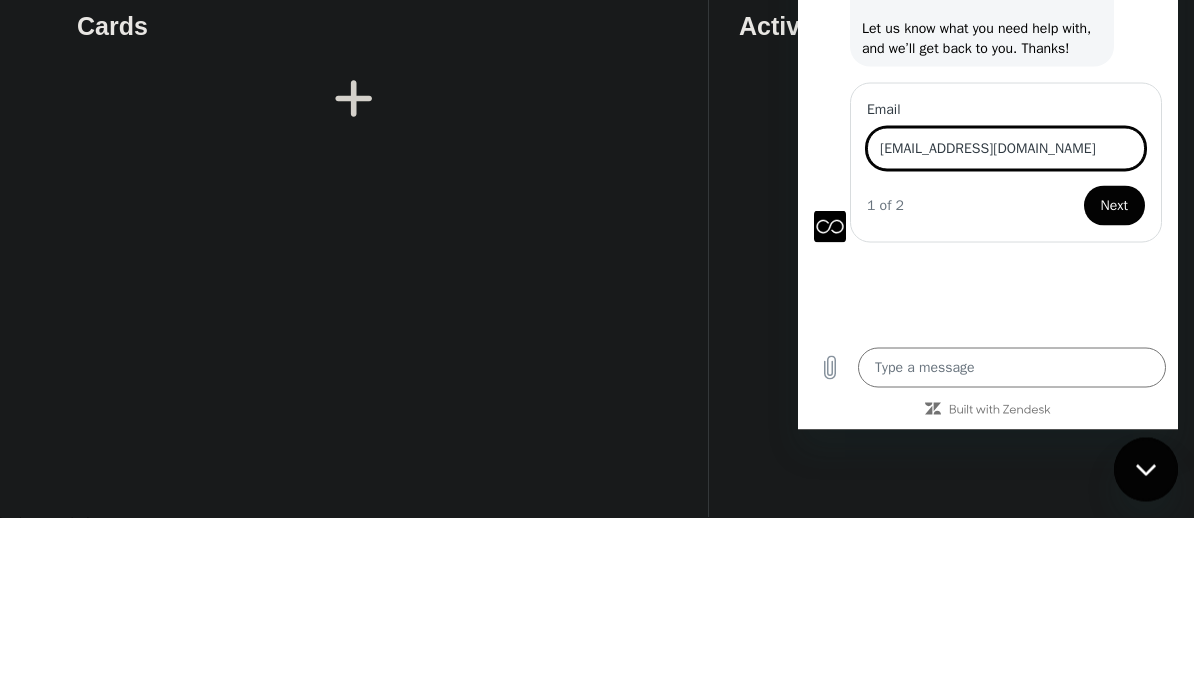 type on "x" 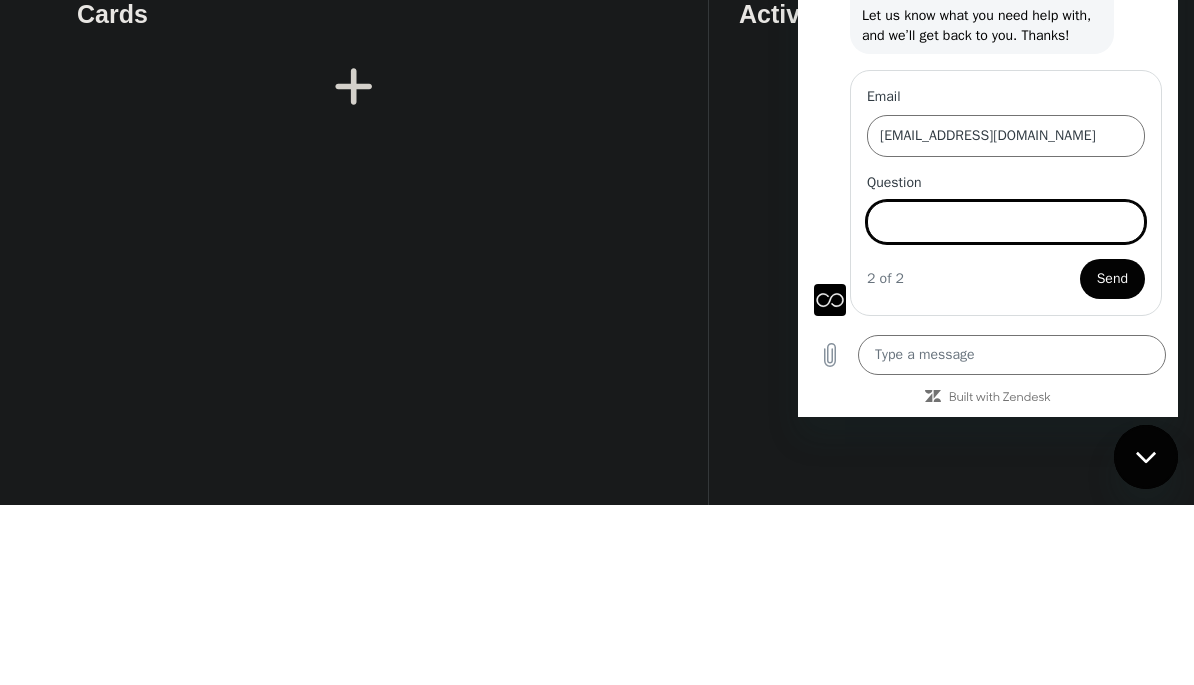 click on "Question" at bounding box center (1006, 222) 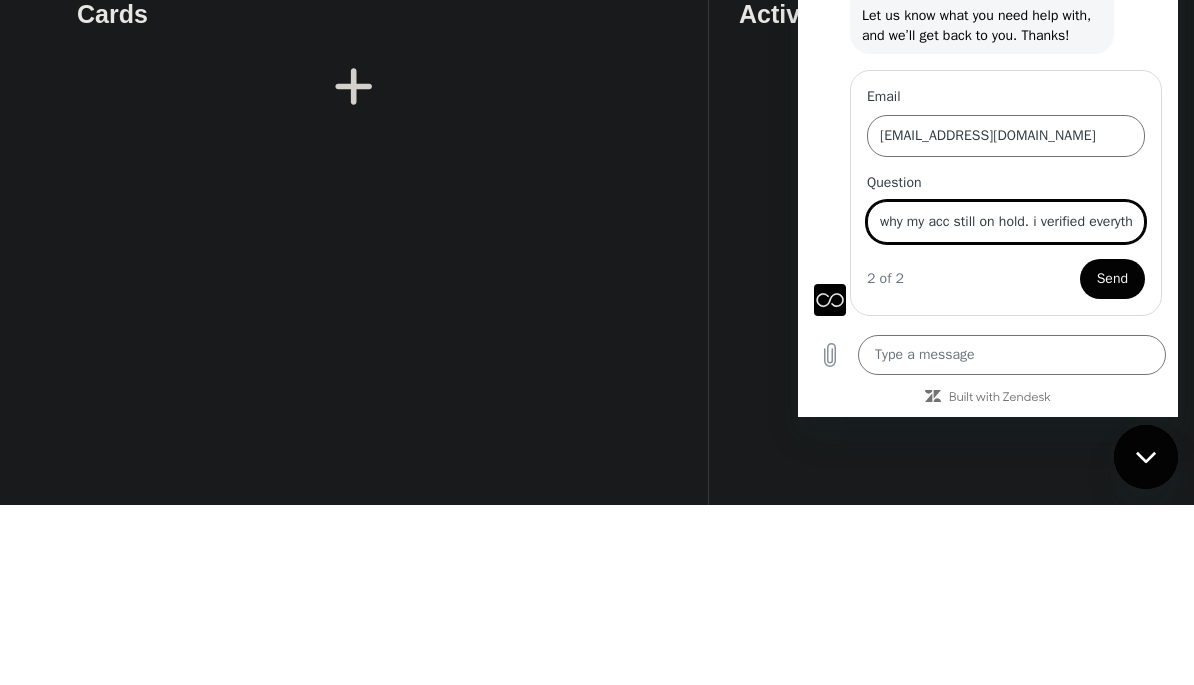 type on "why my acc still on hold. i verified everything" 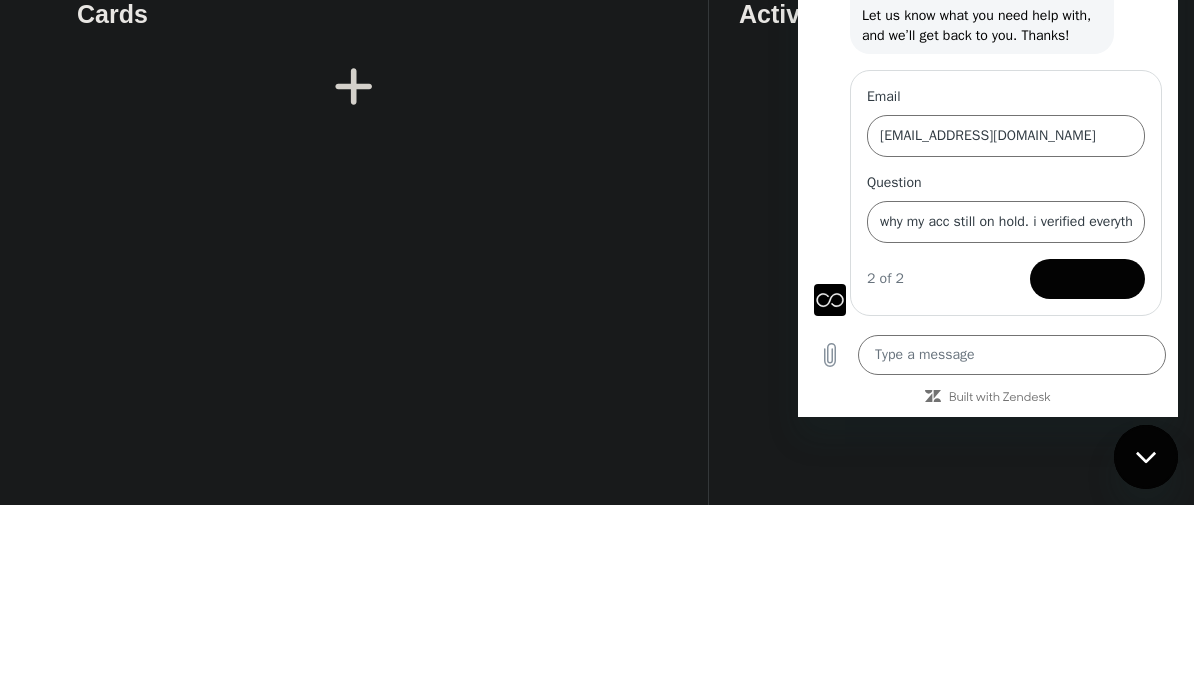 scroll, scrollTop: 180, scrollLeft: 0, axis: vertical 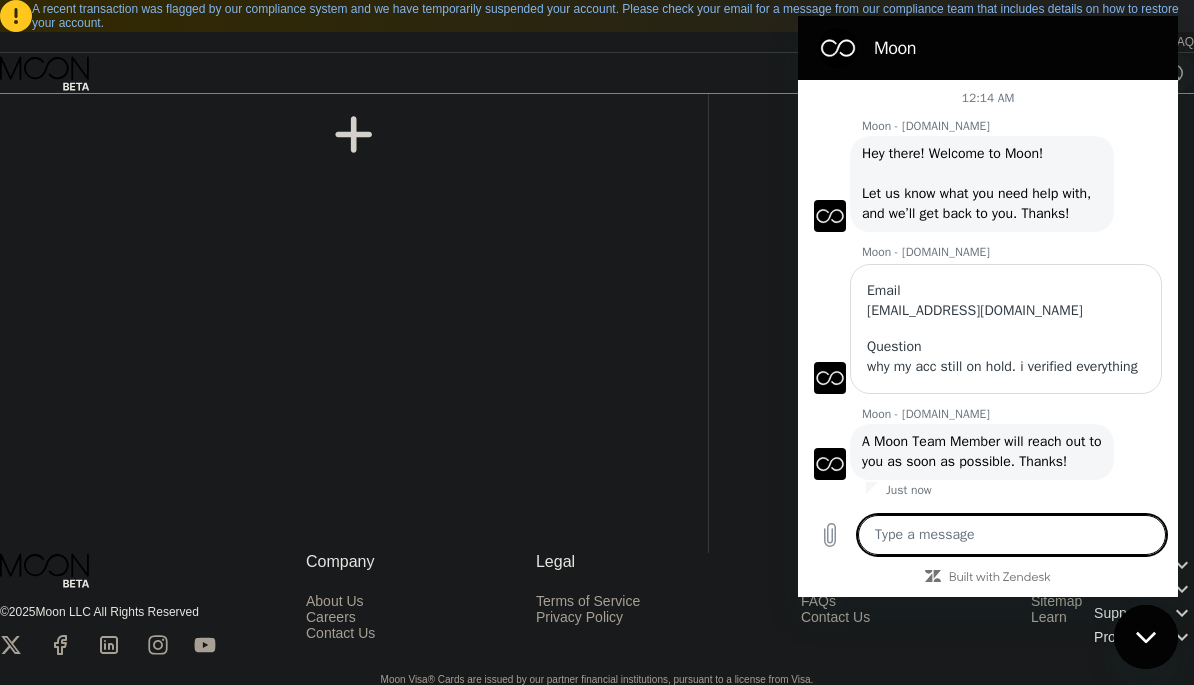 click at bounding box center [1146, 637] 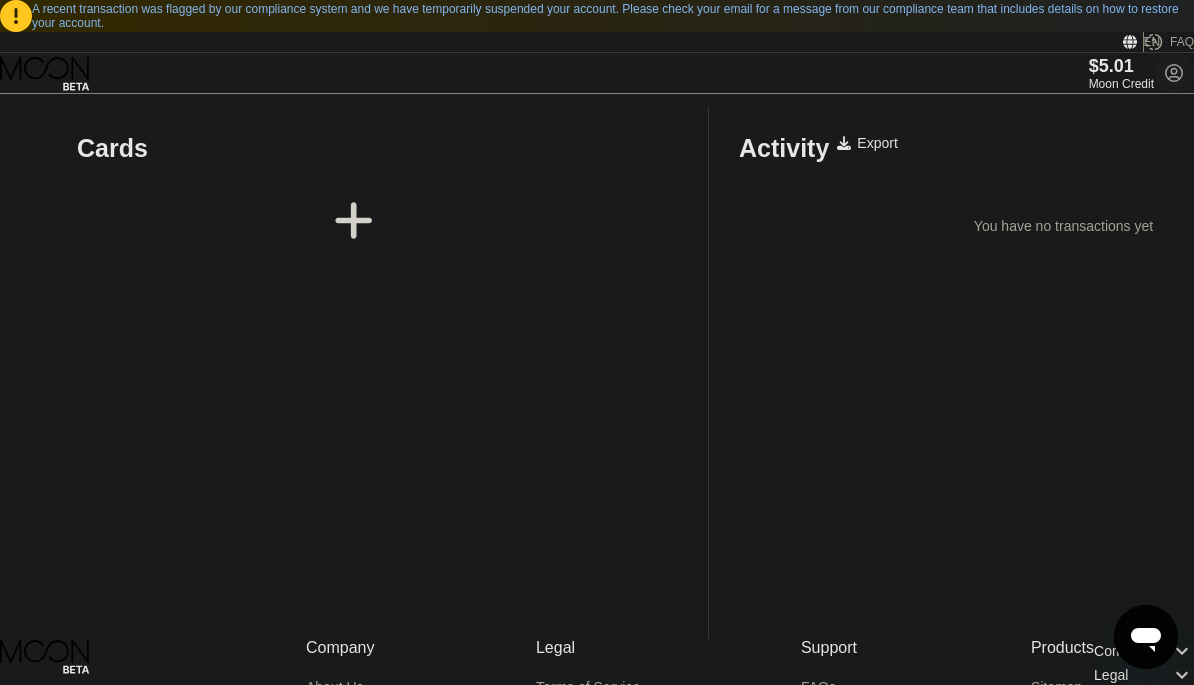 scroll, scrollTop: 0, scrollLeft: 0, axis: both 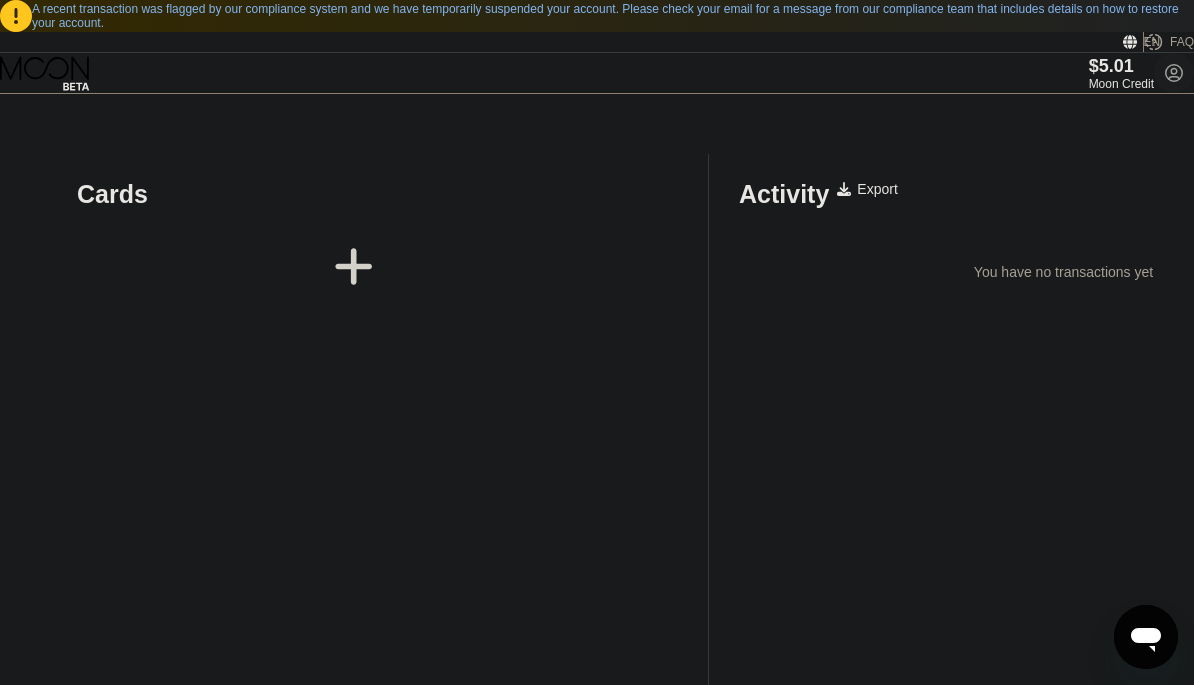 click at bounding box center (354, 266) 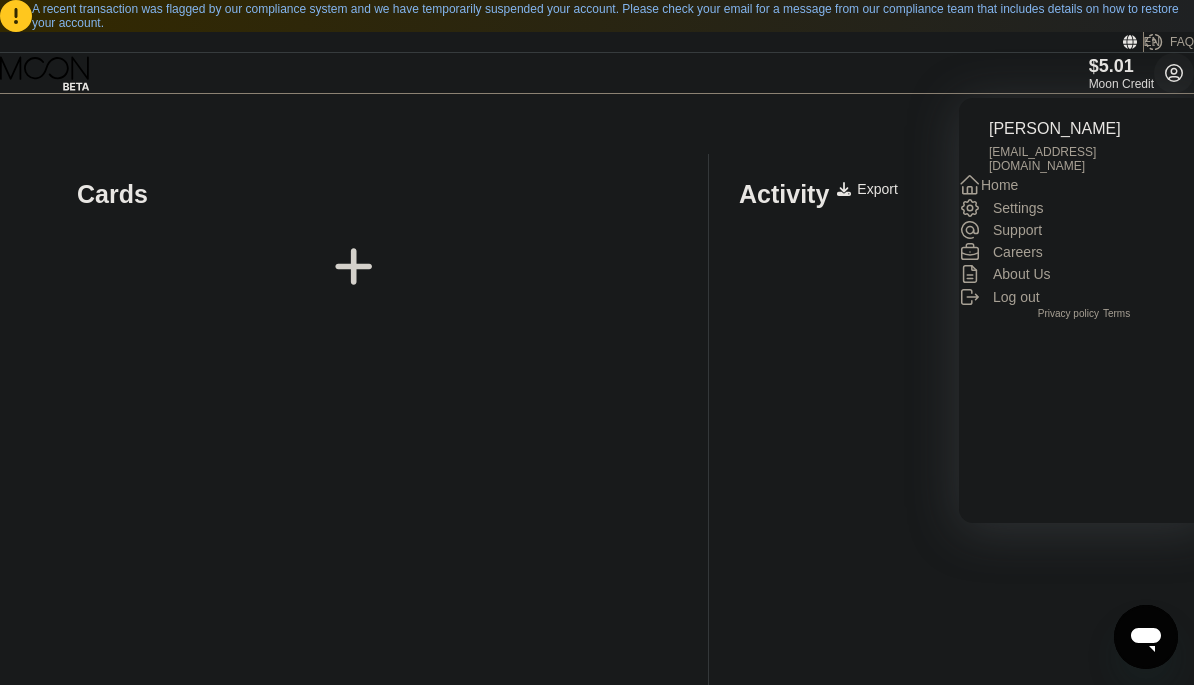 click on " Home" at bounding box center [1084, 185] 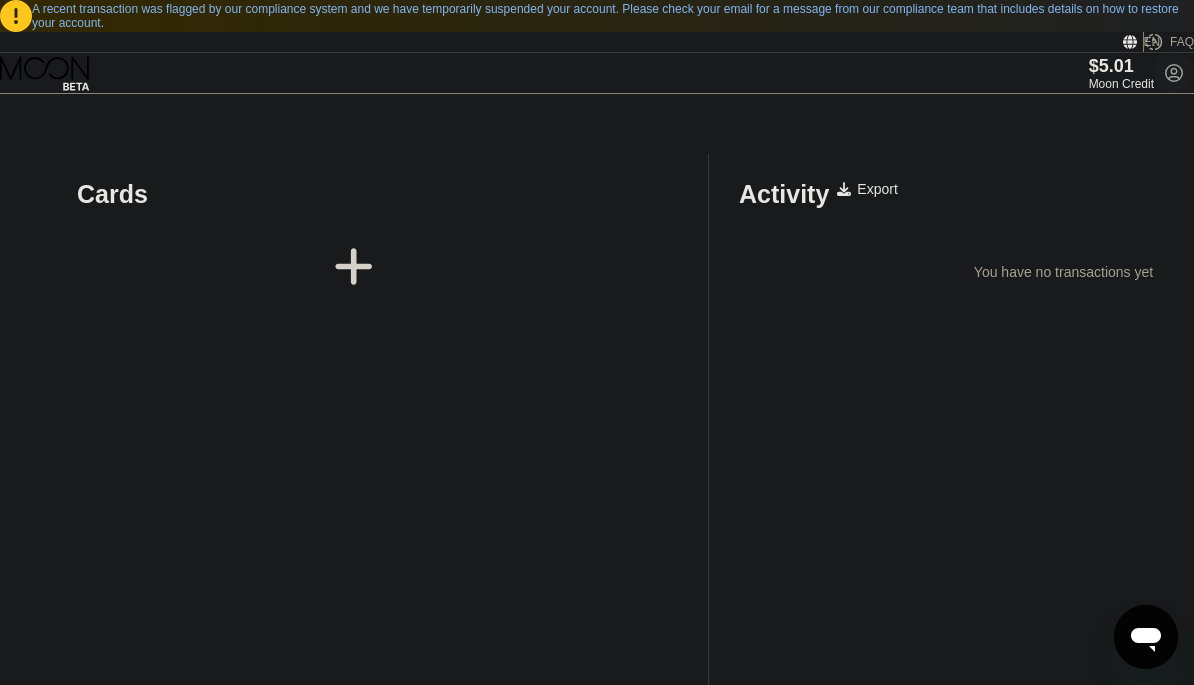 click 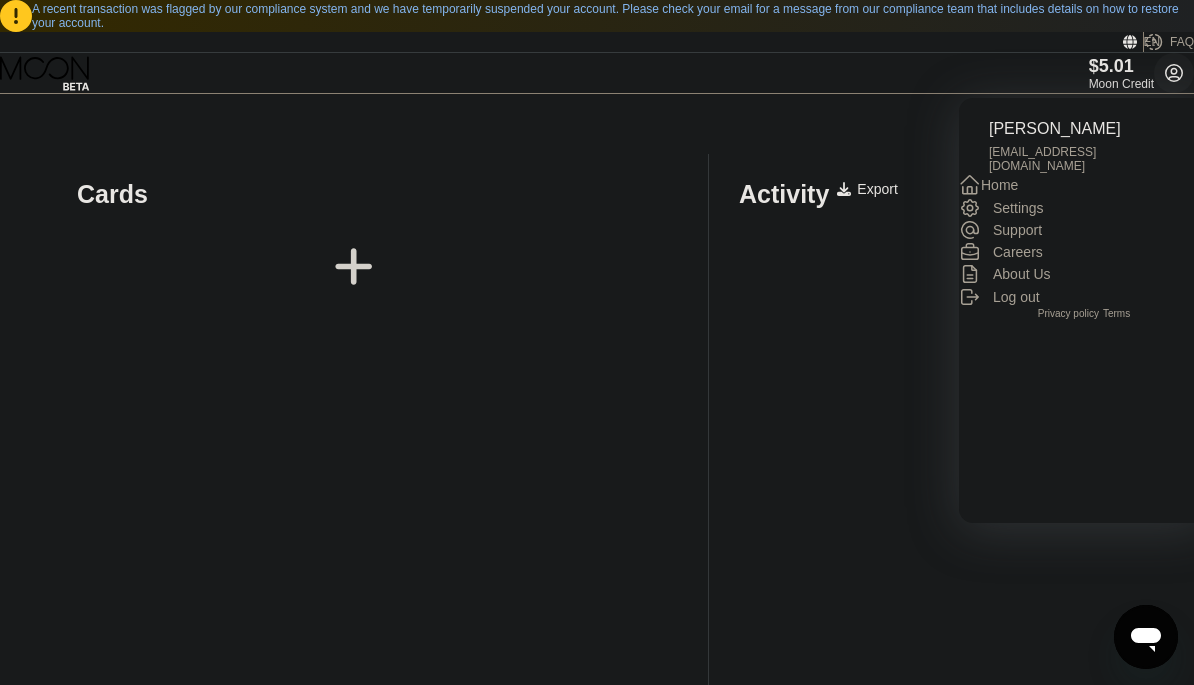 click on "Home" at bounding box center (999, 185) 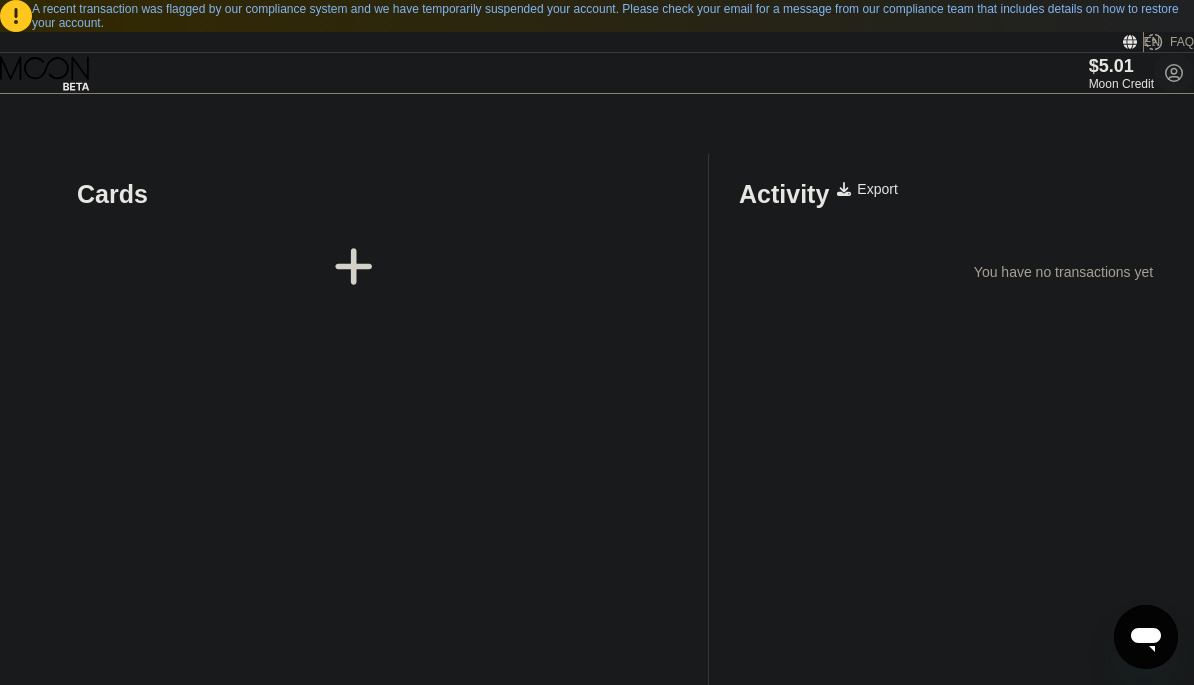 click 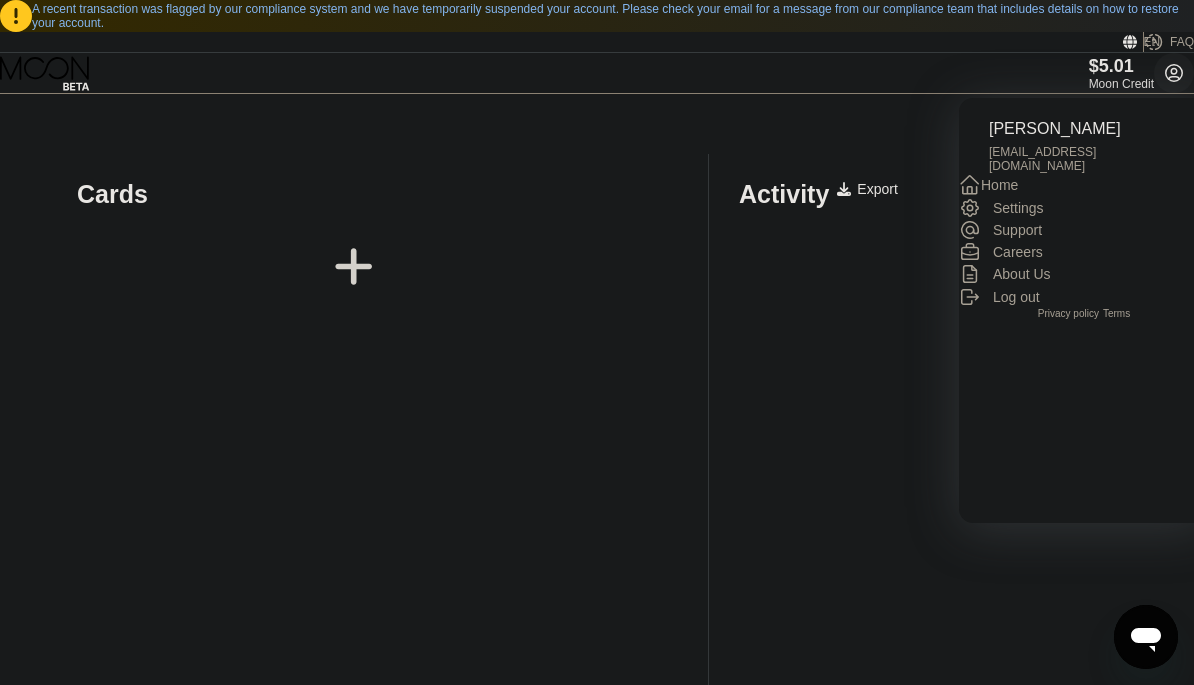click on "Settings" at bounding box center [1084, 208] 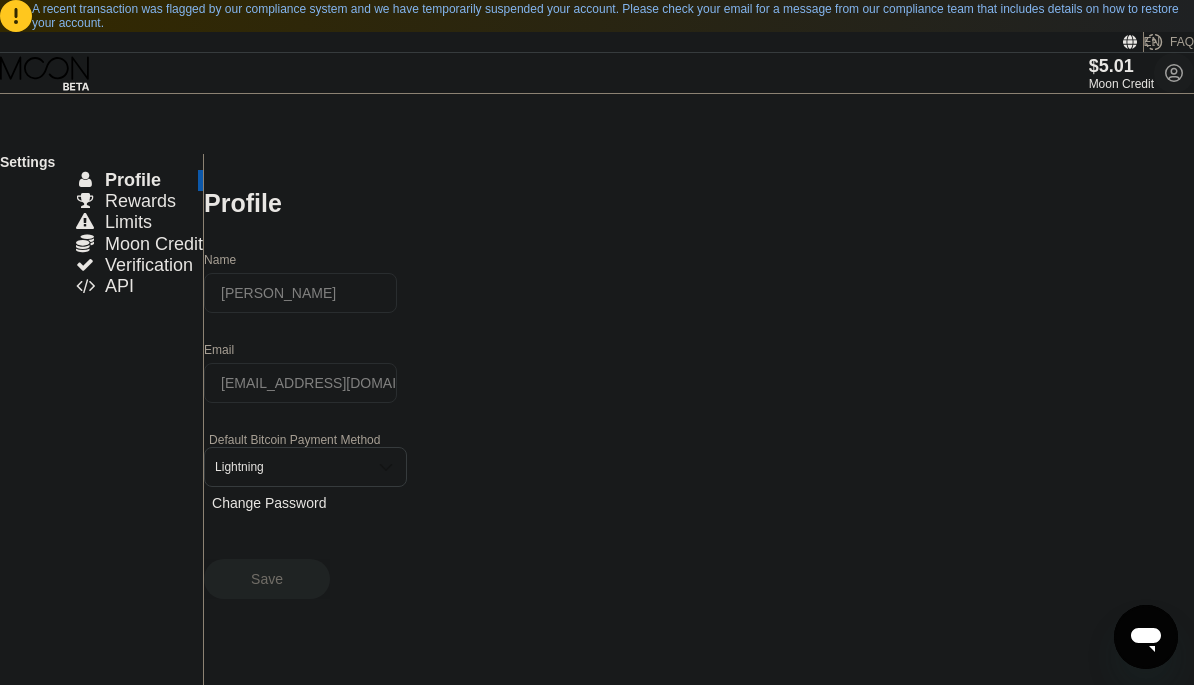 click on " Rewards" at bounding box center [125, 201] 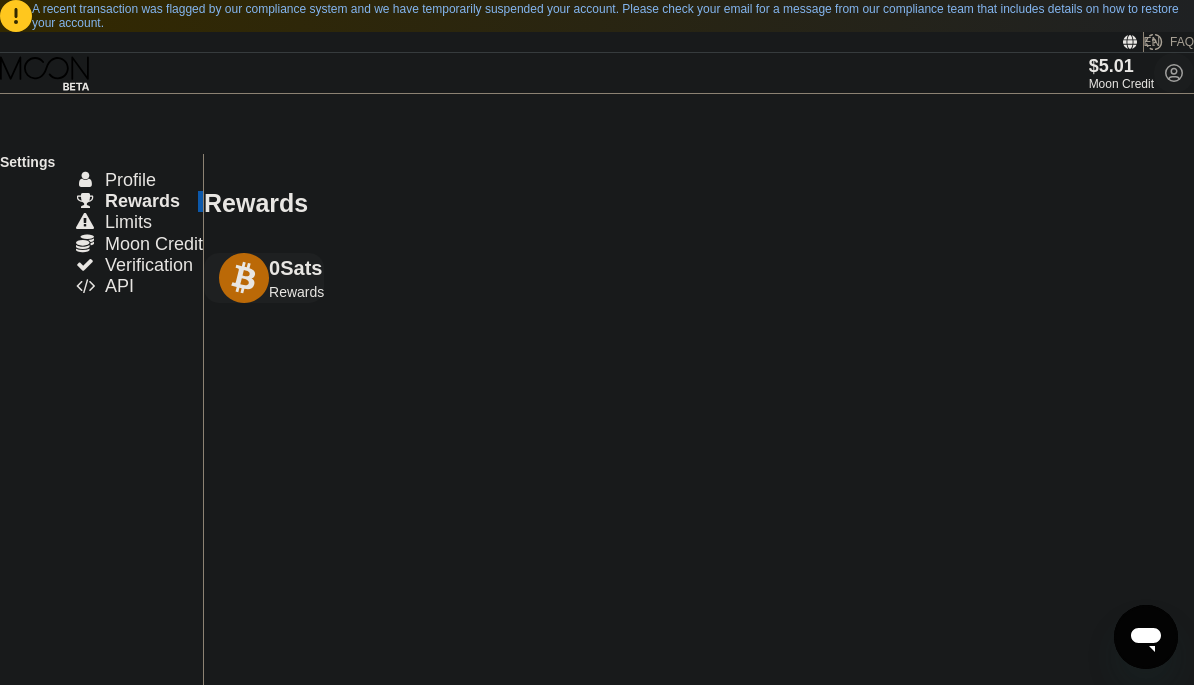 click on "Limits" at bounding box center [128, 222] 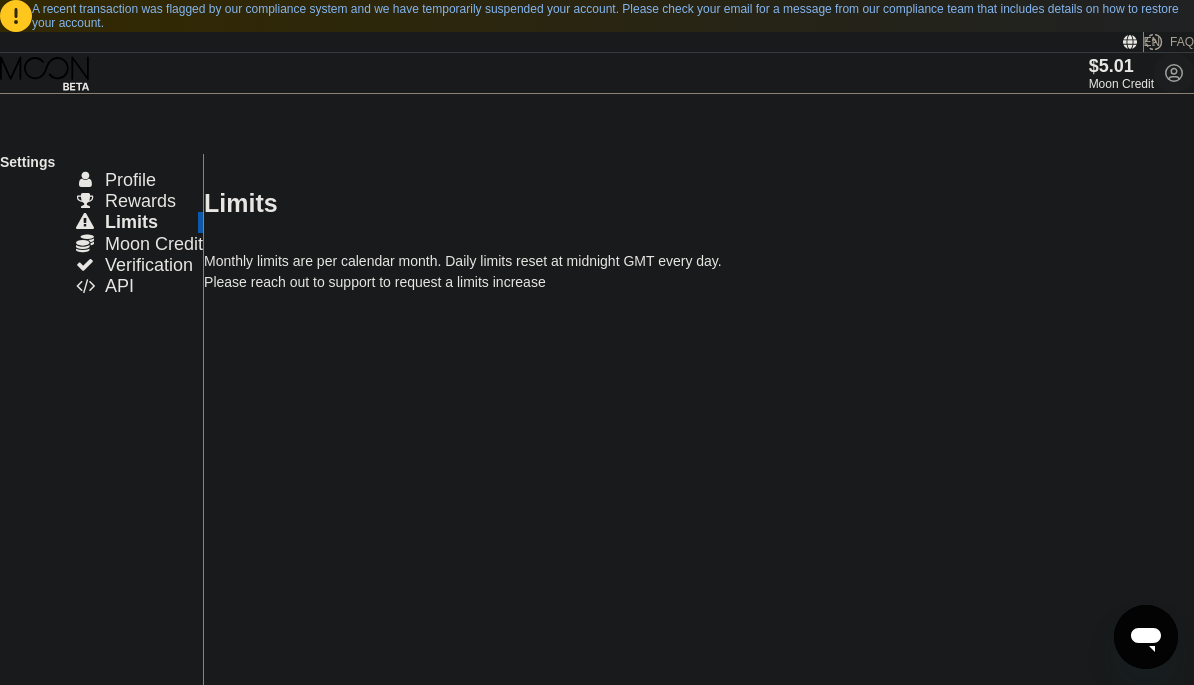 click on "" at bounding box center [85, 243] 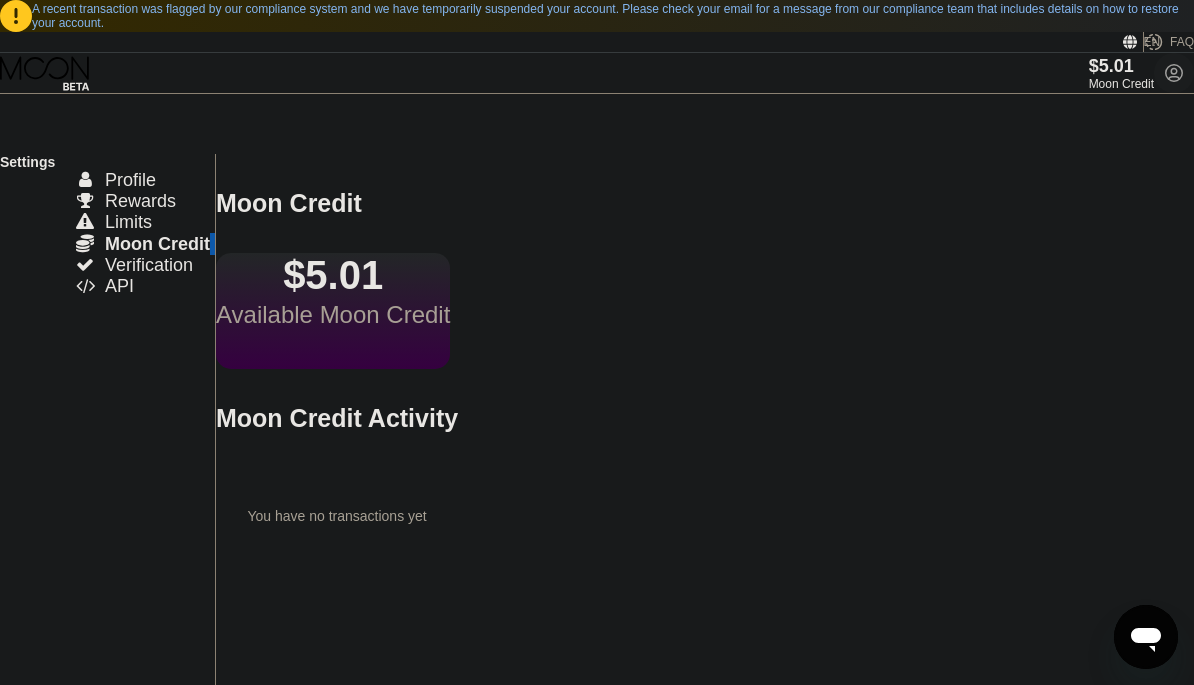 click on " Verification" at bounding box center (134, 265) 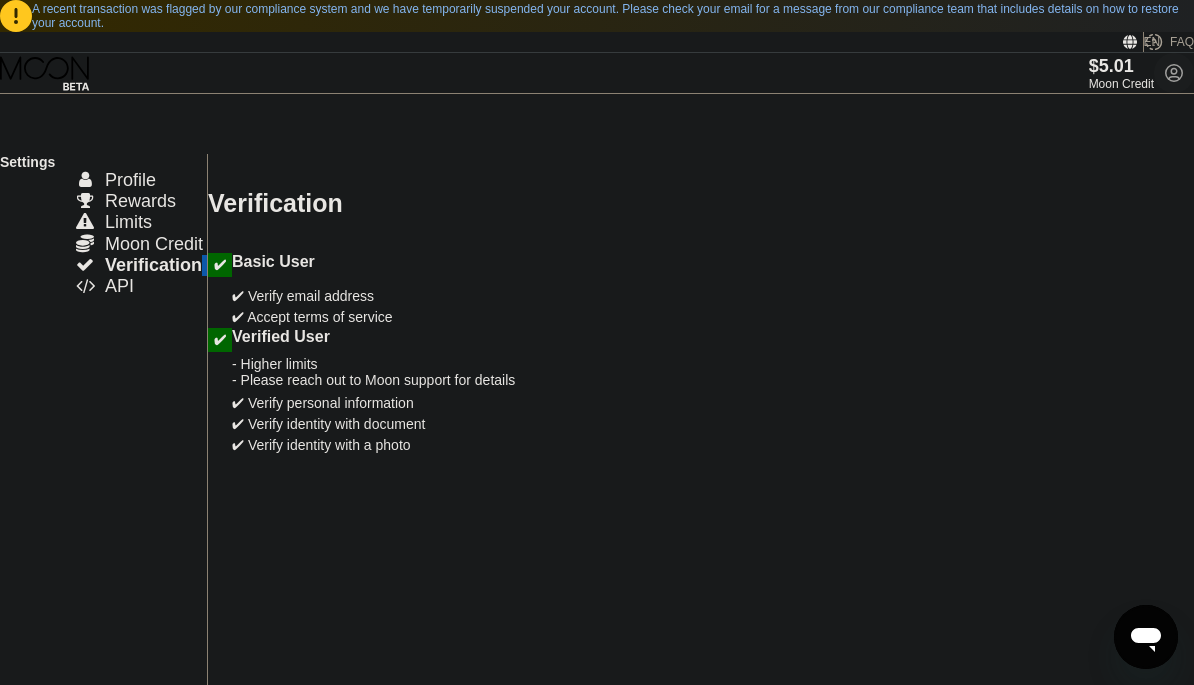 click on "" at bounding box center (85, 286) 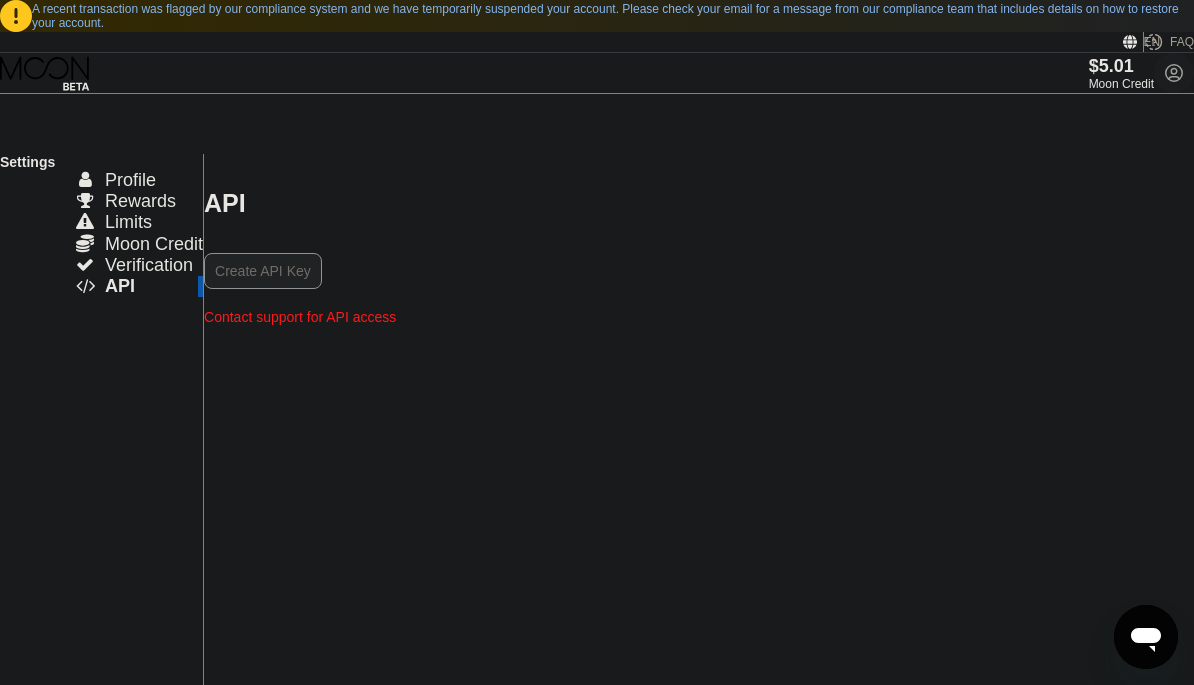 click on " Profile" at bounding box center [101, 180] 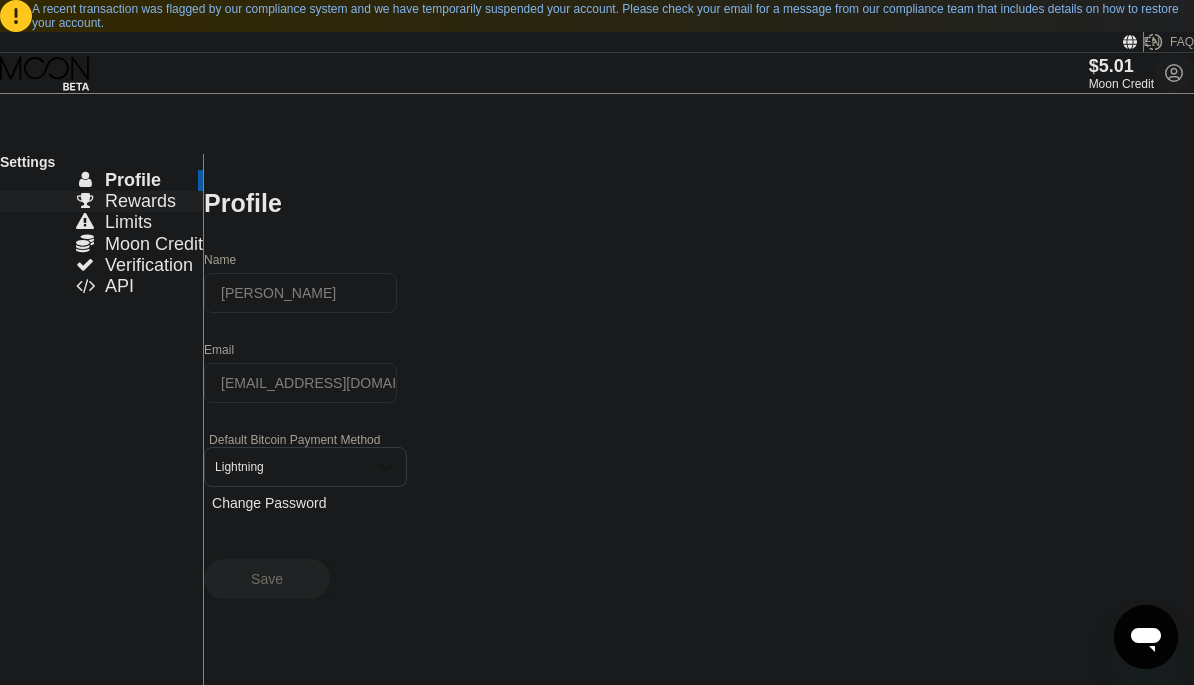 click on "" at bounding box center [85, 201] 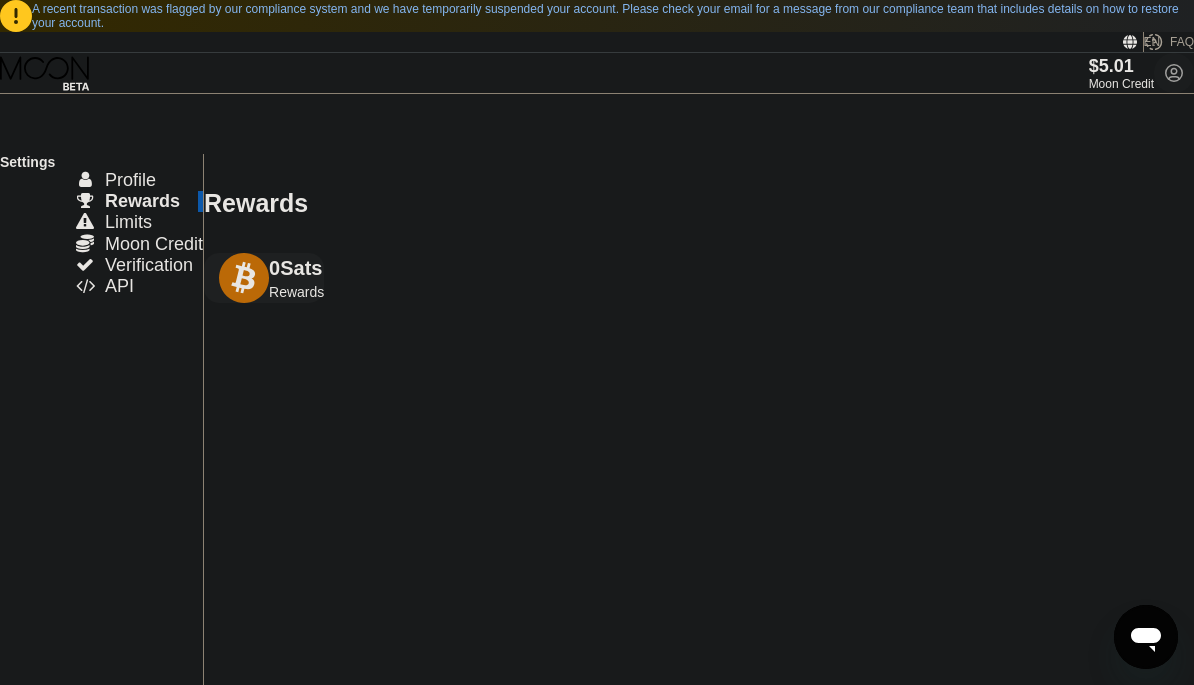 click on "0  Sats Rewards" at bounding box center [264, 278] 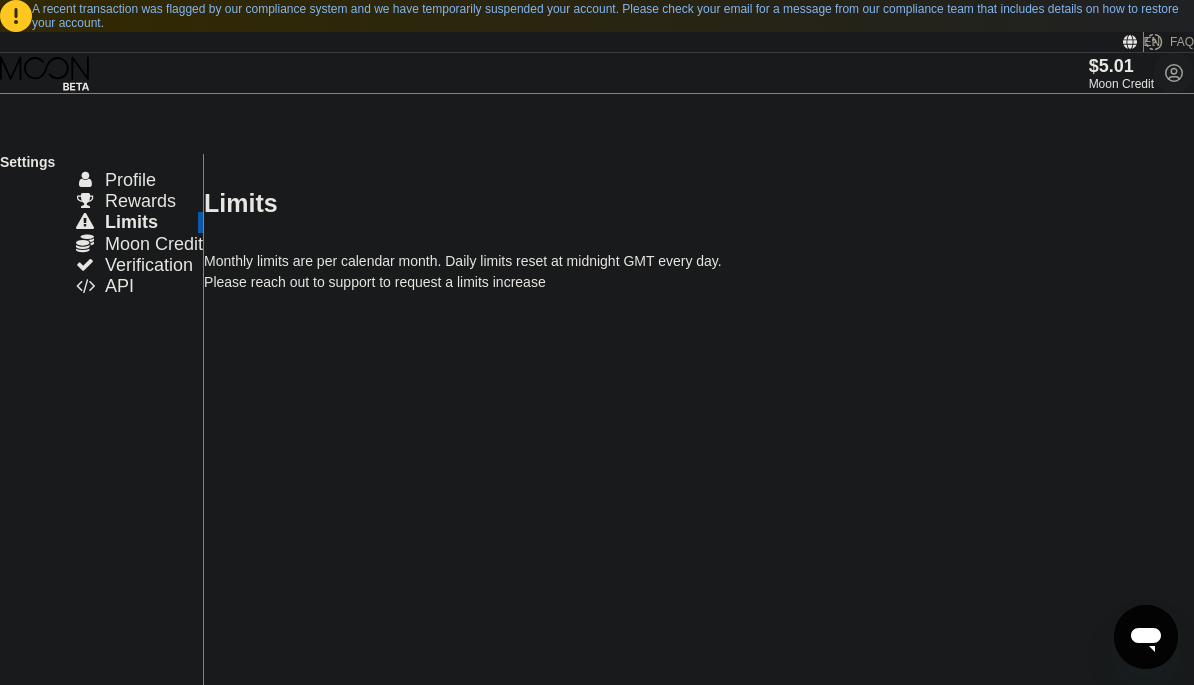 click on "" at bounding box center (85, 243) 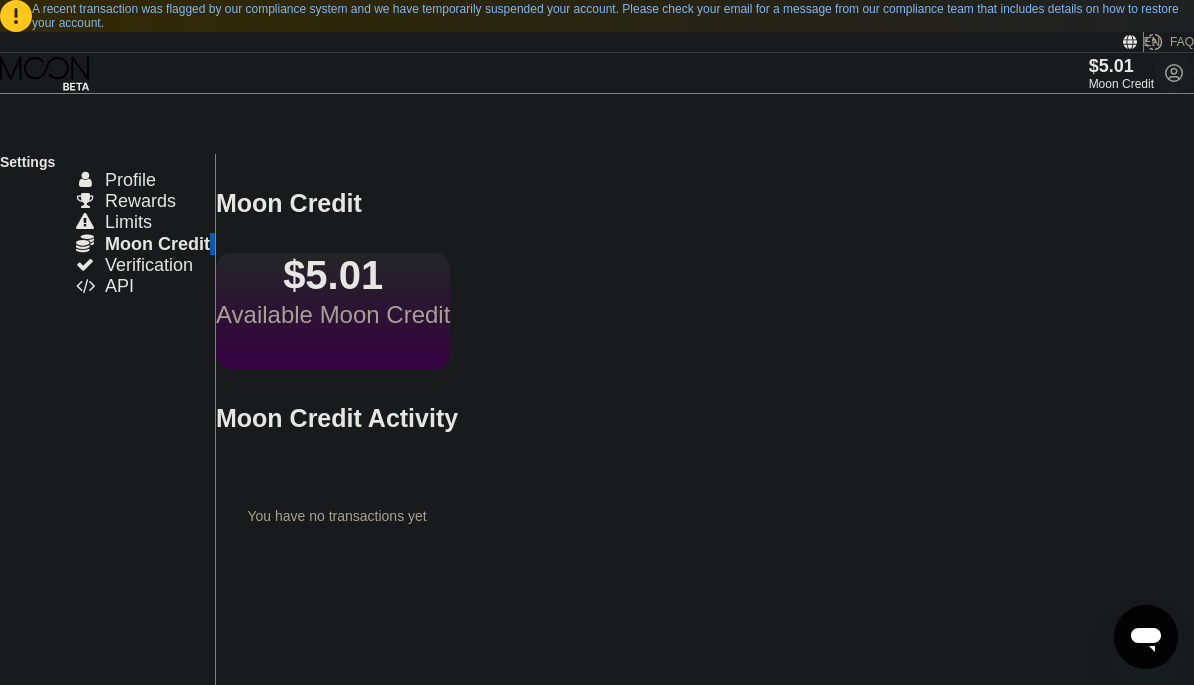 click on "$5.01 Available Moon Credit" at bounding box center [333, 311] 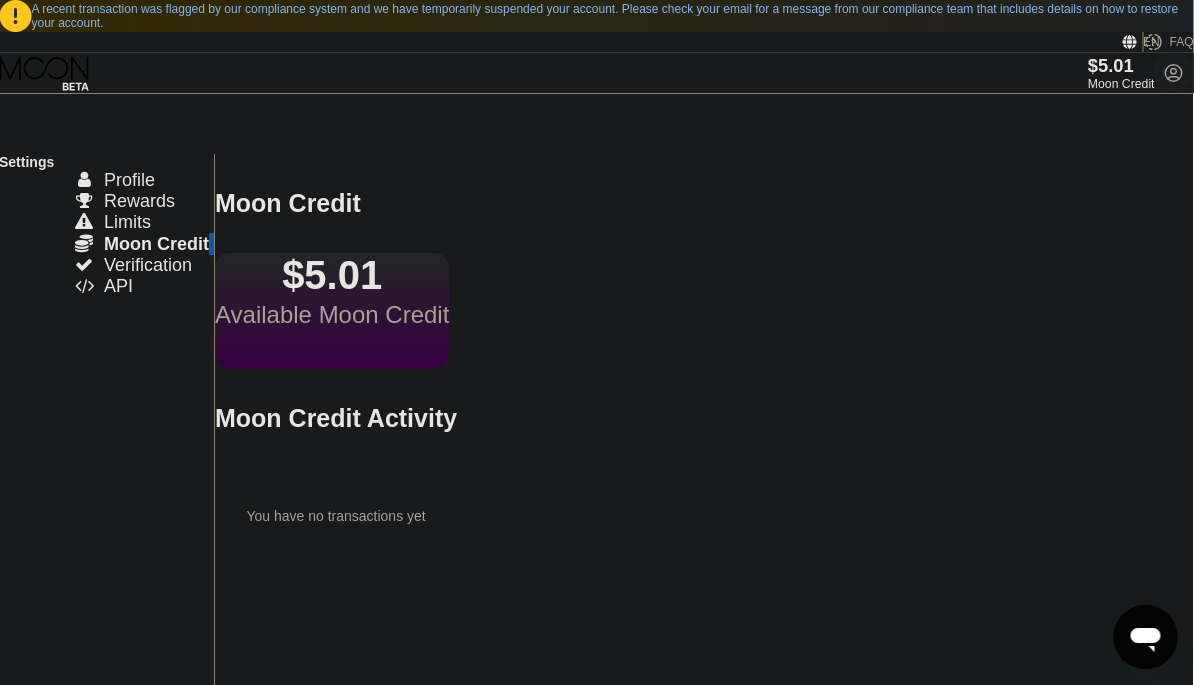 click 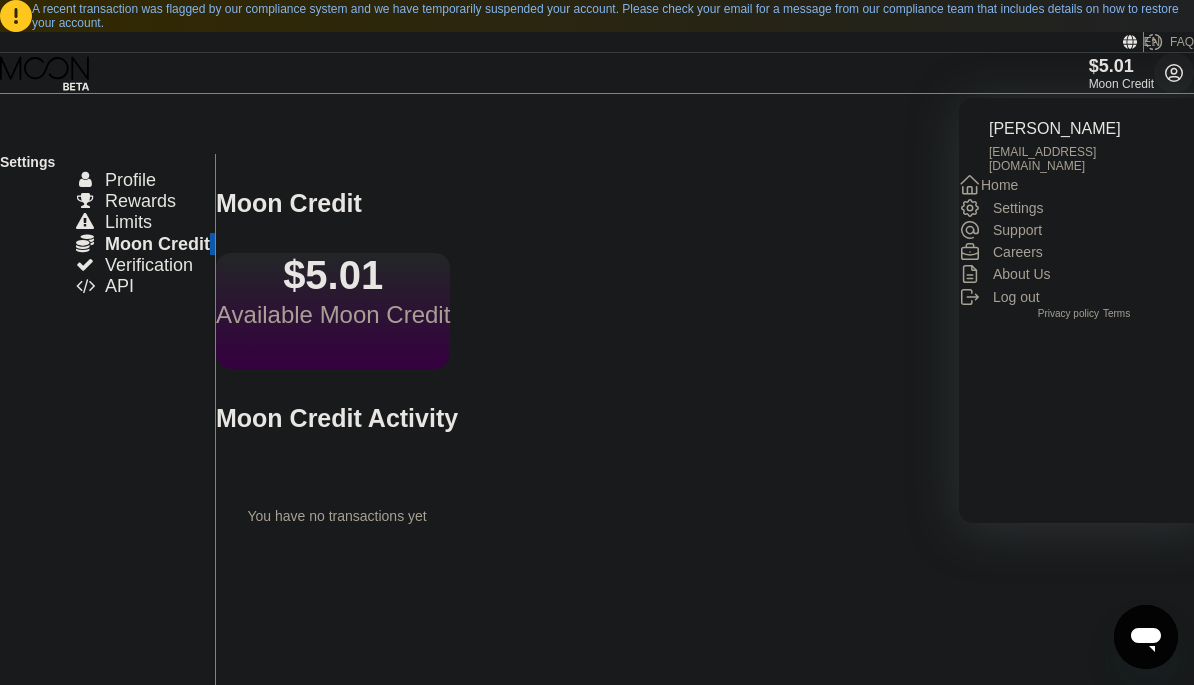 click on "Careers" at bounding box center [1084, 252] 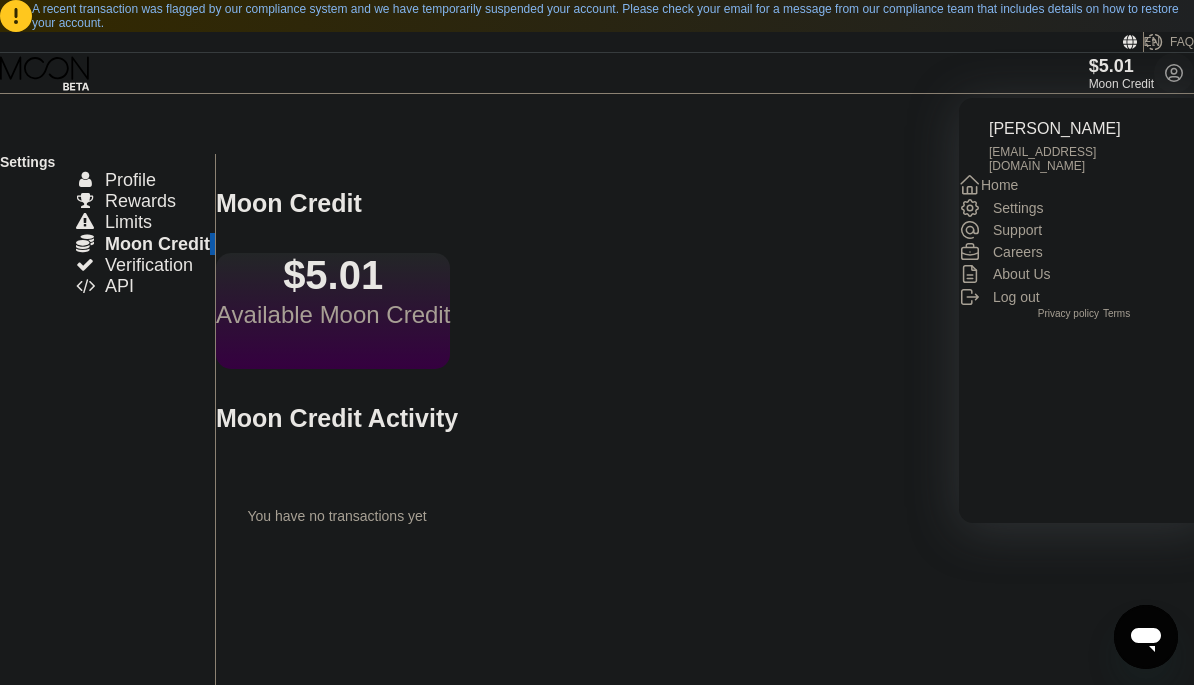 type on "x" 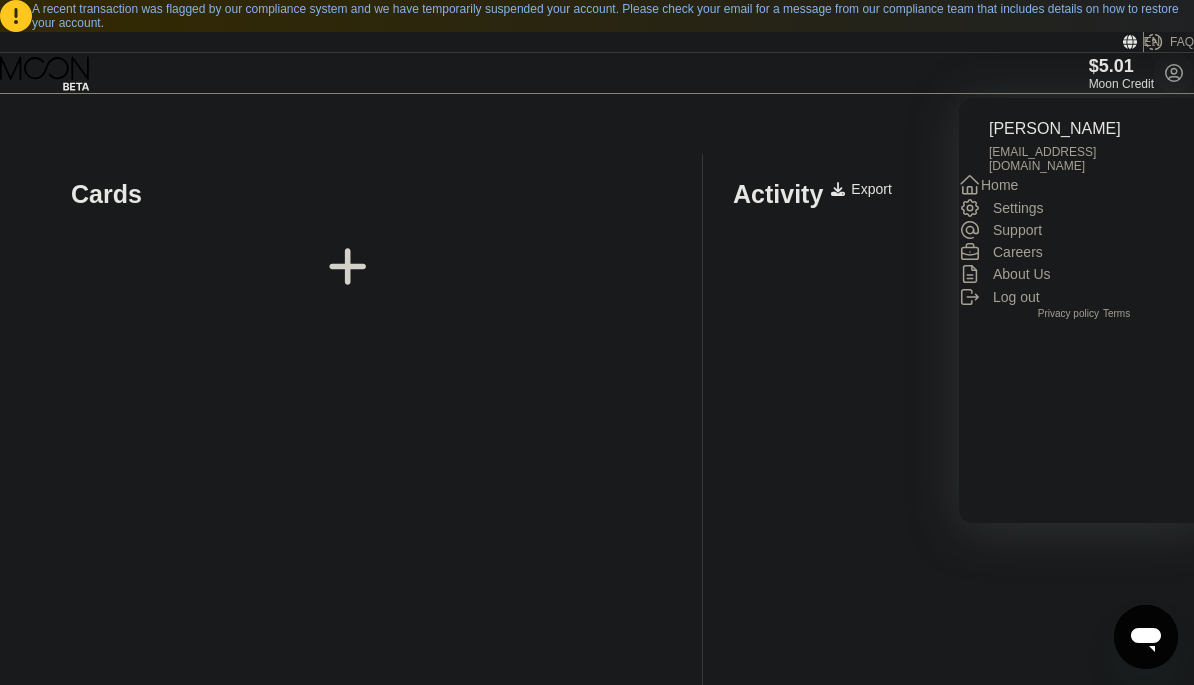 scroll, scrollTop: 0, scrollLeft: 0, axis: both 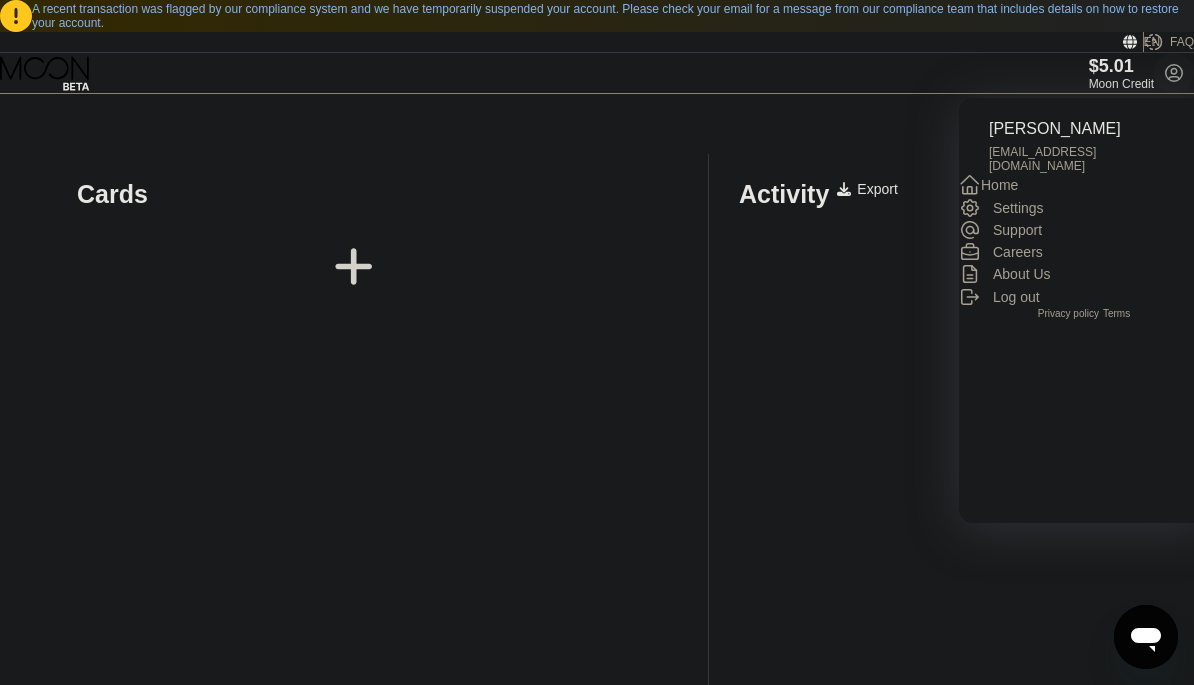click on "Activity Export You have no transactions yet" at bounding box center [1063, 419] 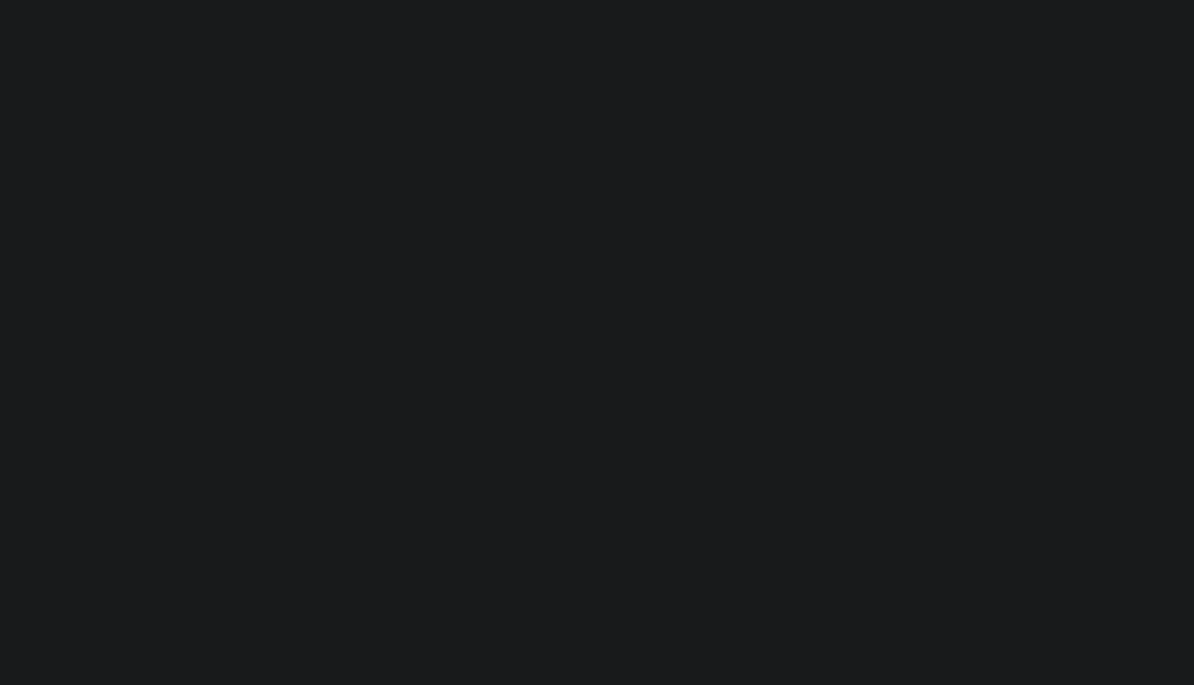 scroll, scrollTop: 0, scrollLeft: 0, axis: both 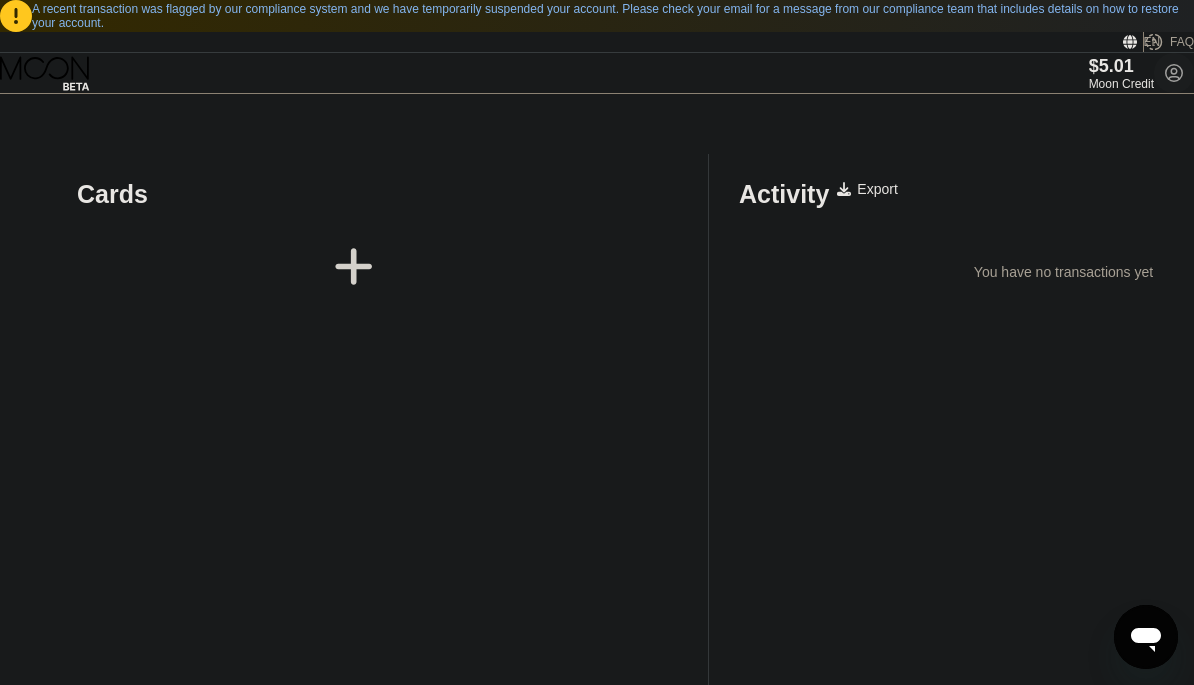 click 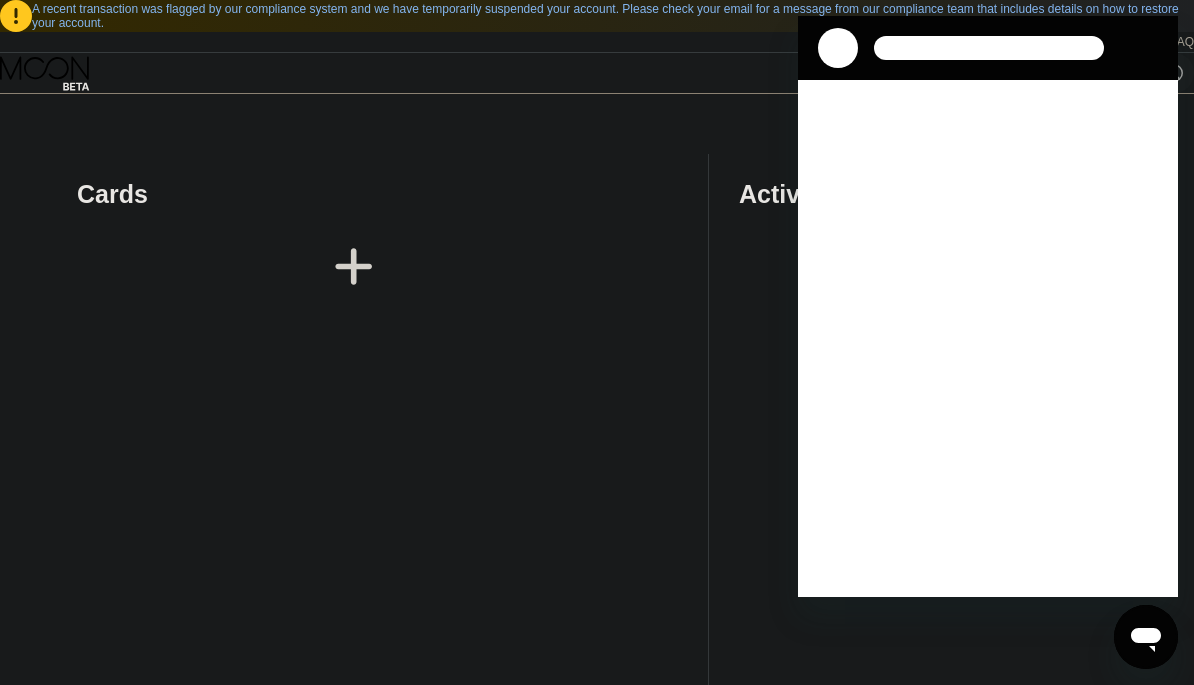 scroll, scrollTop: 0, scrollLeft: 0, axis: both 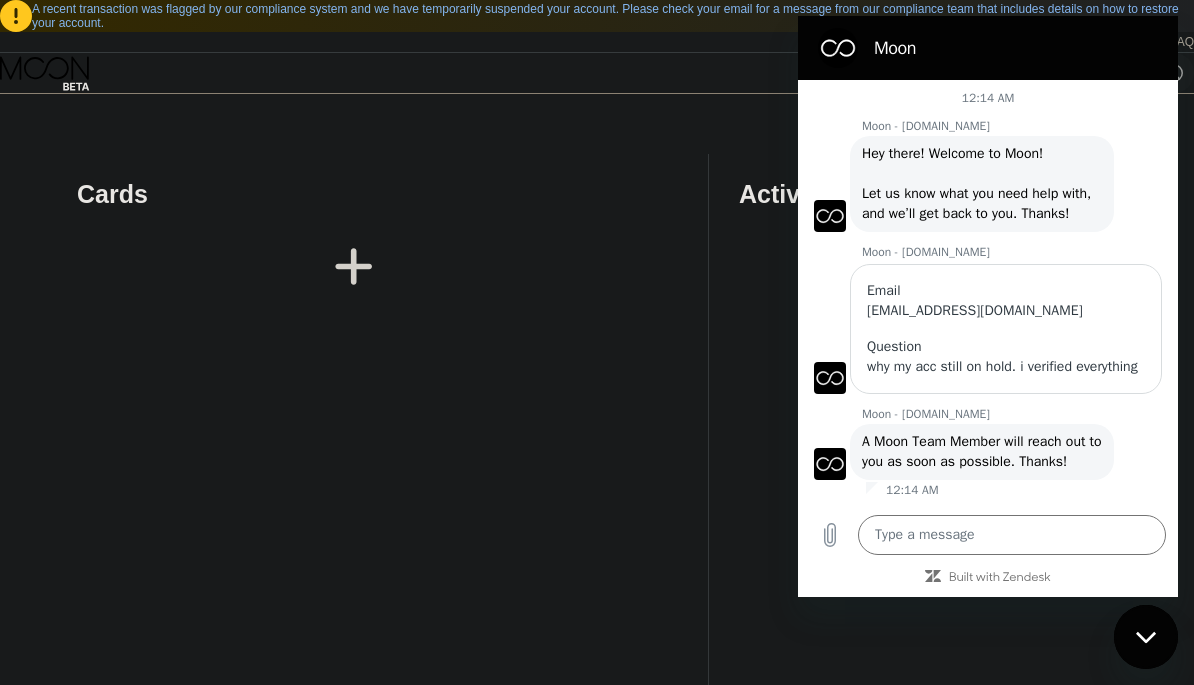 click 